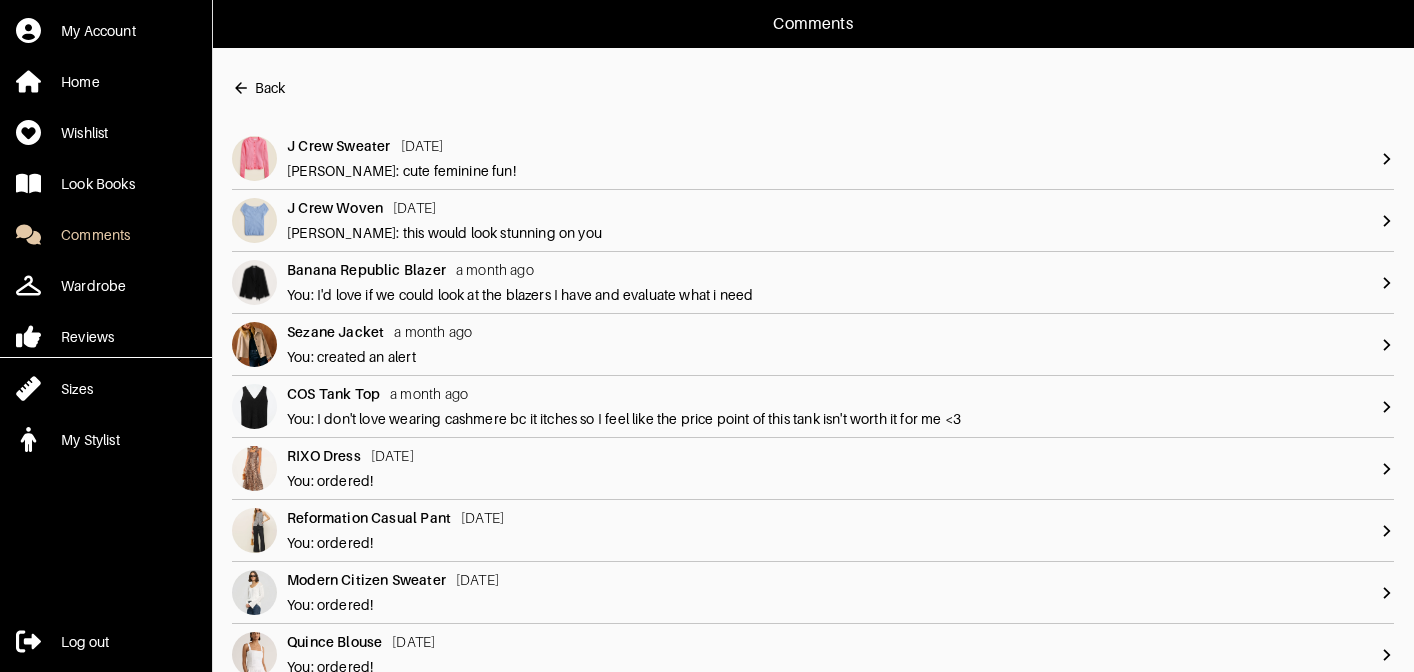 scroll, scrollTop: 0, scrollLeft: 0, axis: both 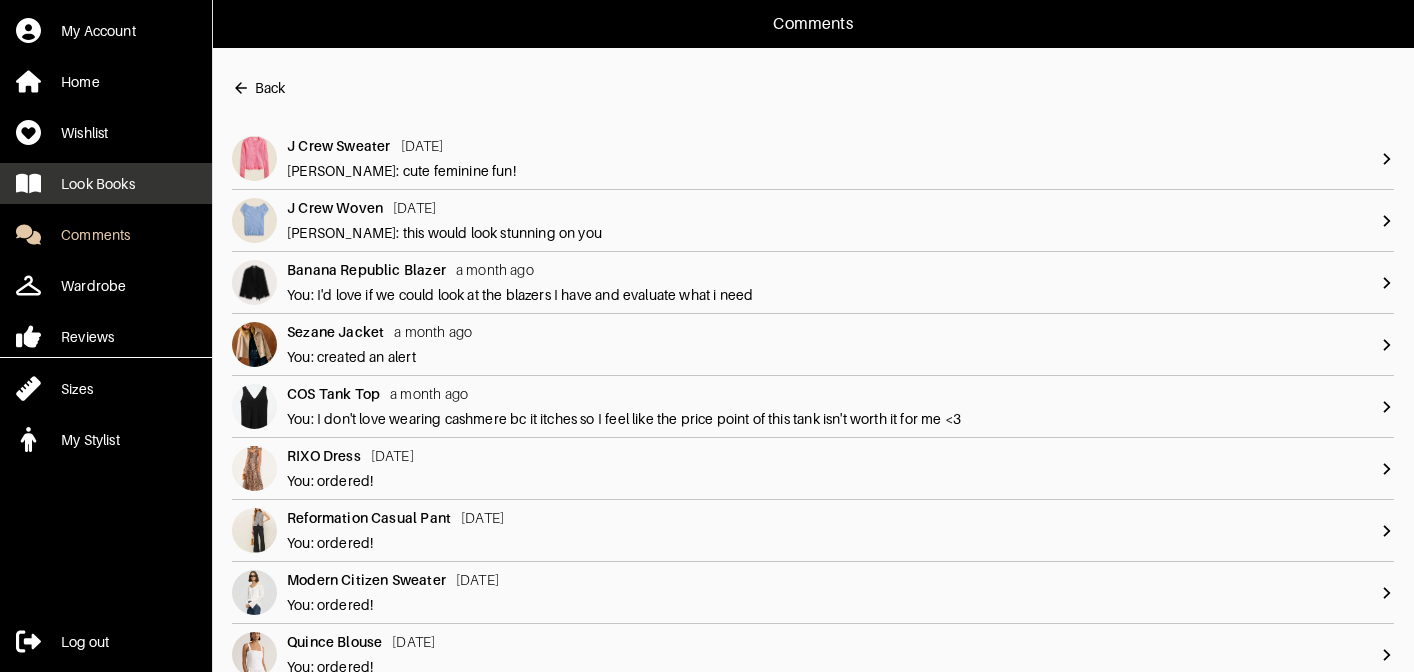 click on "Look Books" at bounding box center (98, 184) 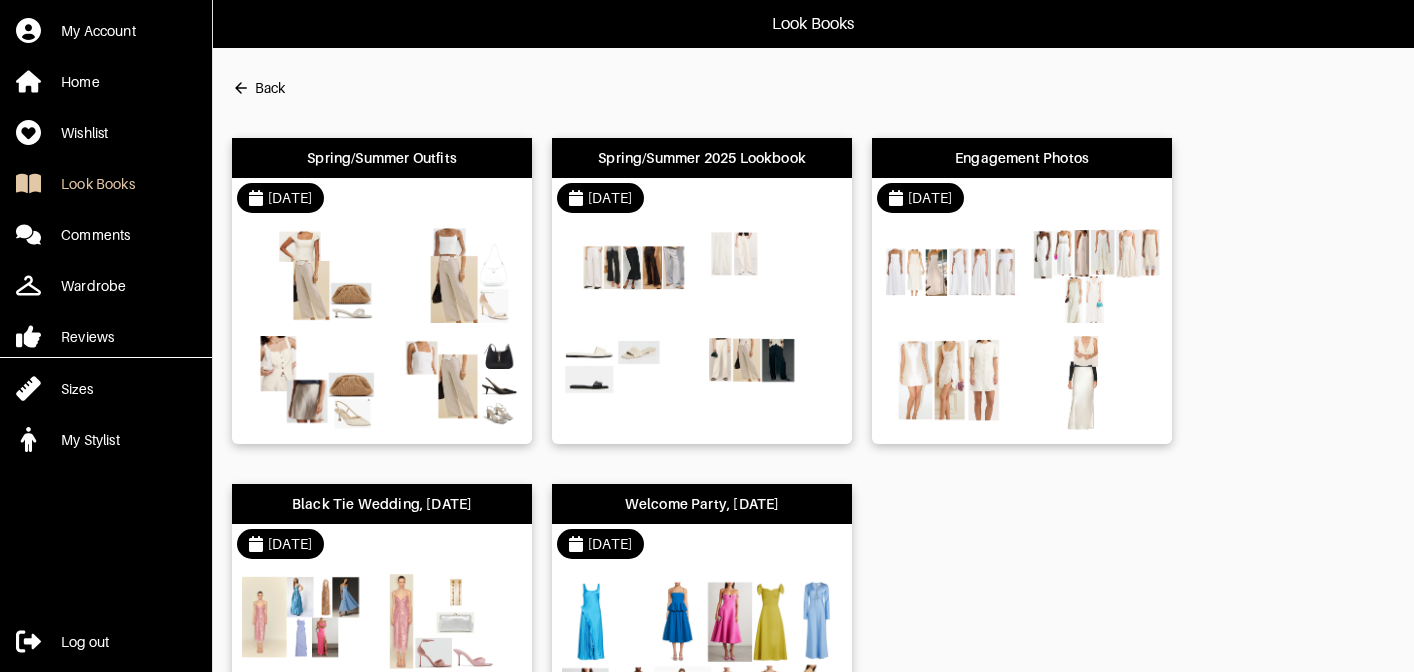click on "Spring/Summer Outfits" at bounding box center (382, 158) 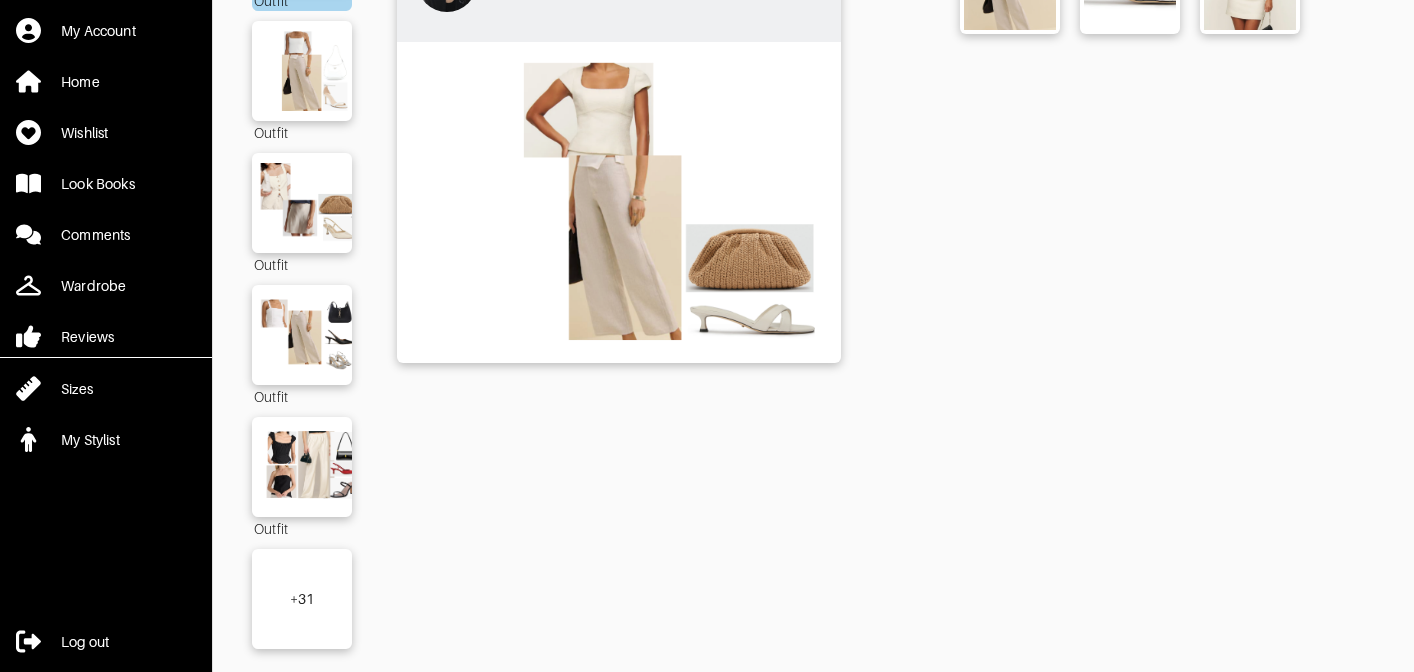 scroll, scrollTop: 288, scrollLeft: 0, axis: vertical 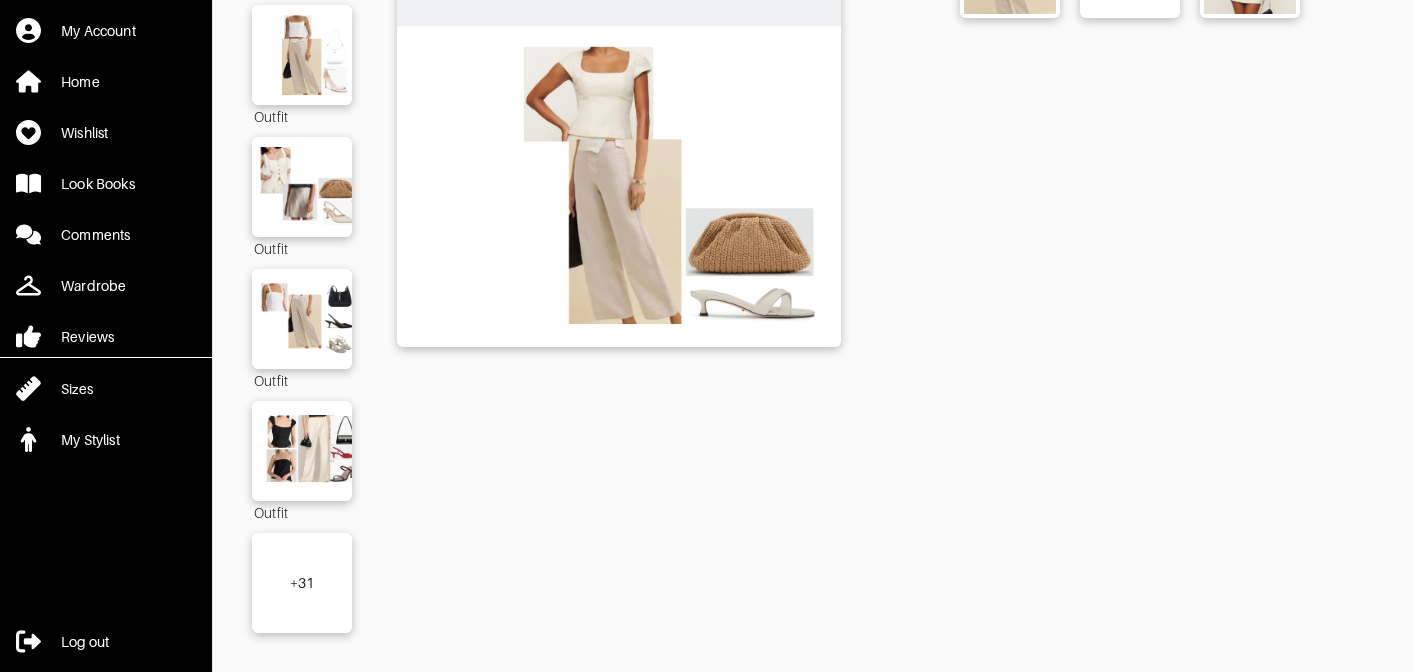 click on "+  31" at bounding box center [302, 583] 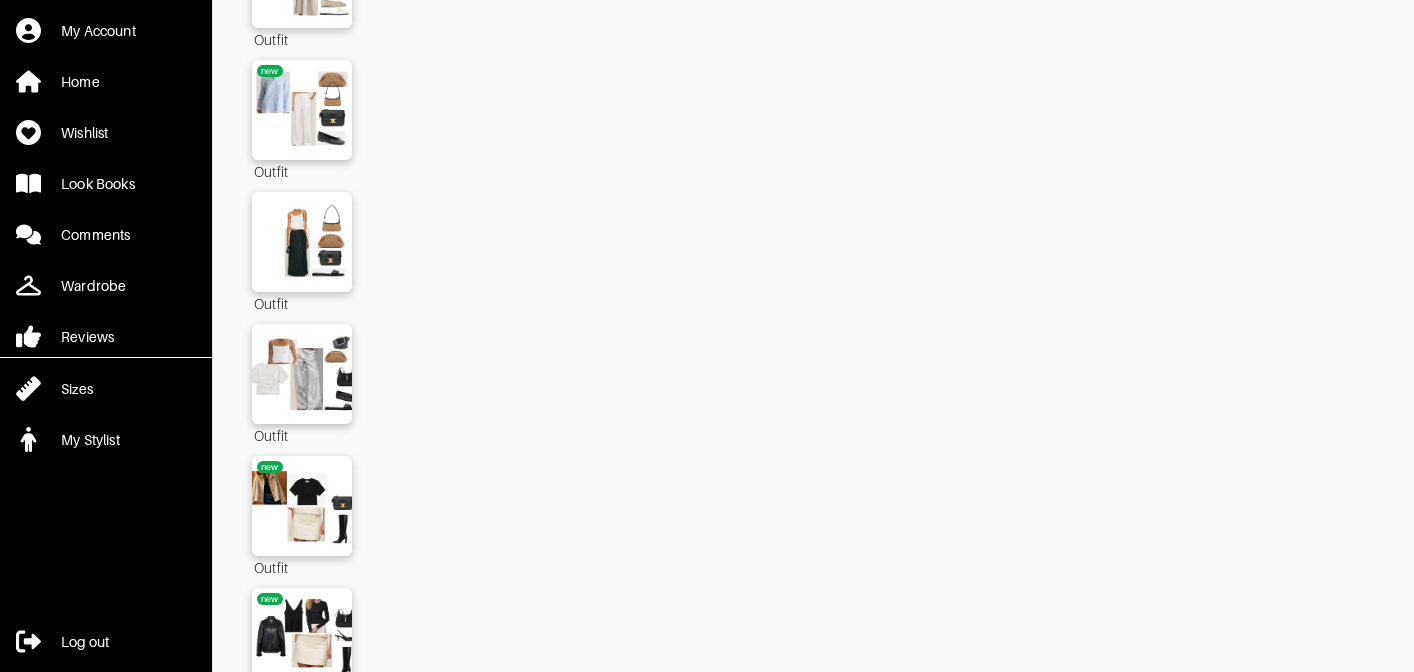 scroll, scrollTop: 4063, scrollLeft: 0, axis: vertical 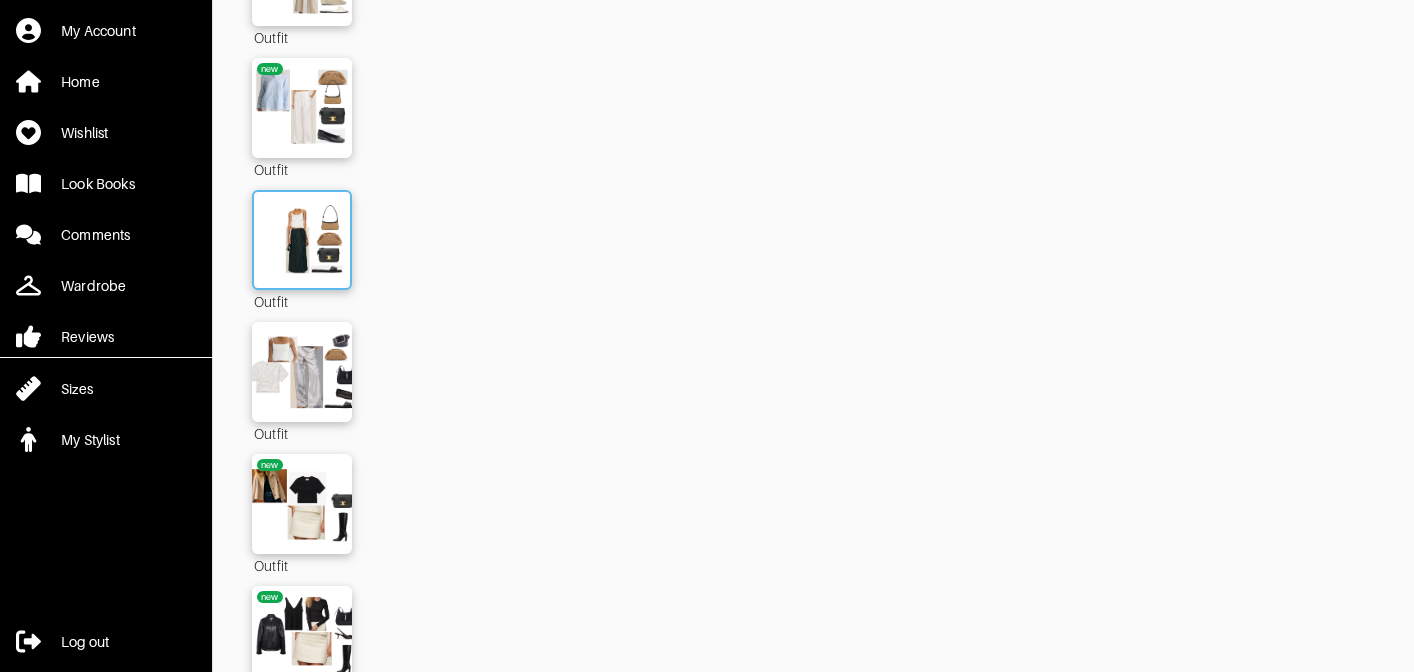 click at bounding box center (302, 240) 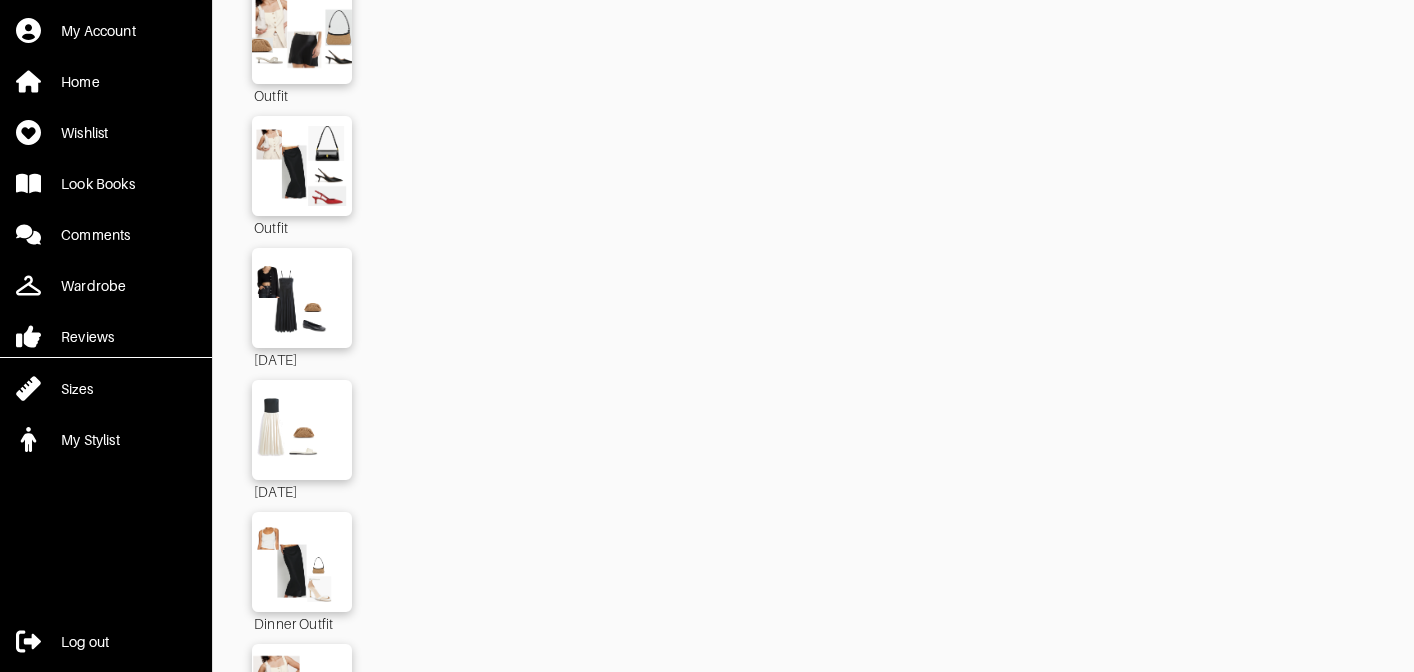 scroll, scrollTop: 1036, scrollLeft: 0, axis: vertical 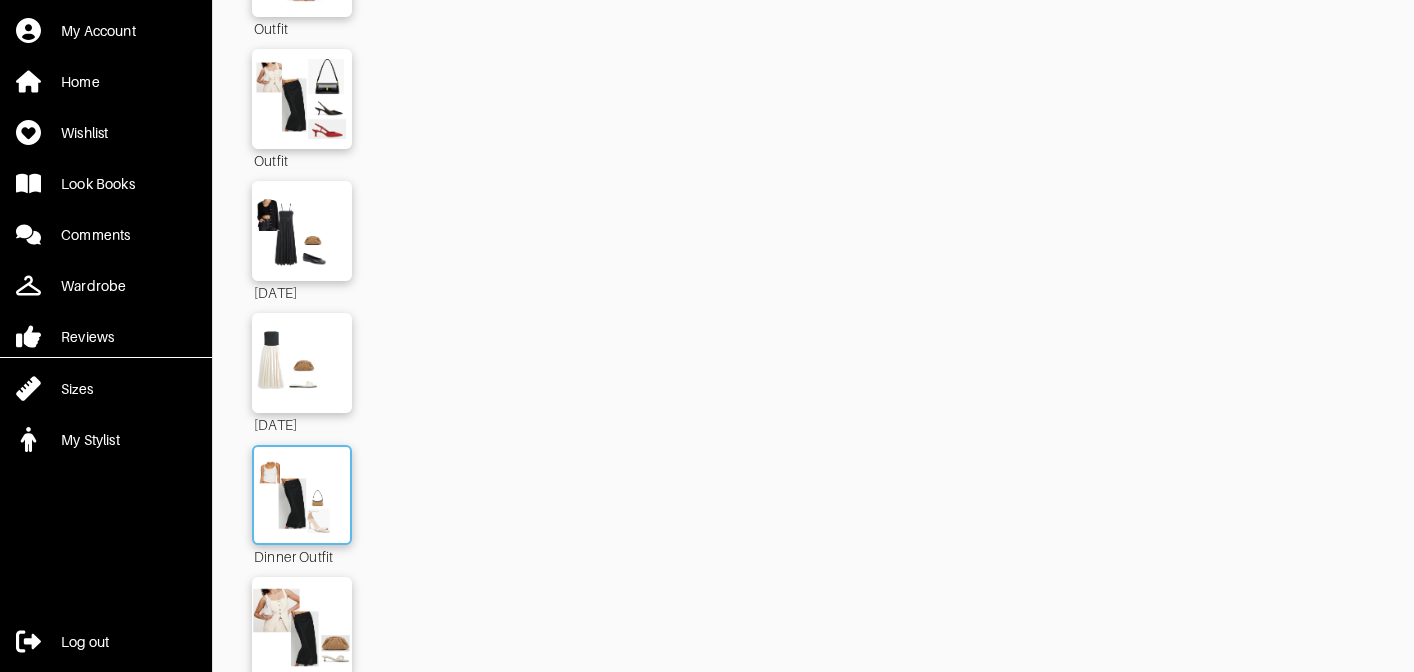 click at bounding box center [302, 495] 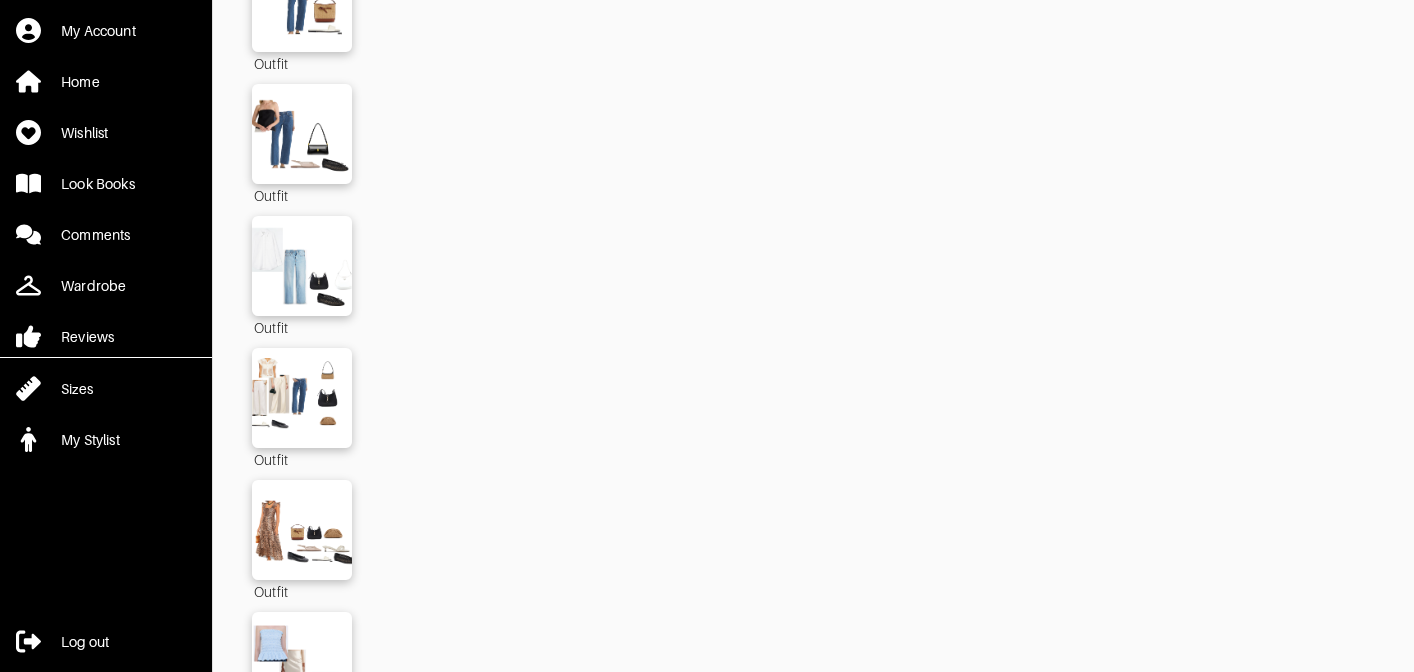 scroll, scrollTop: 2858, scrollLeft: 0, axis: vertical 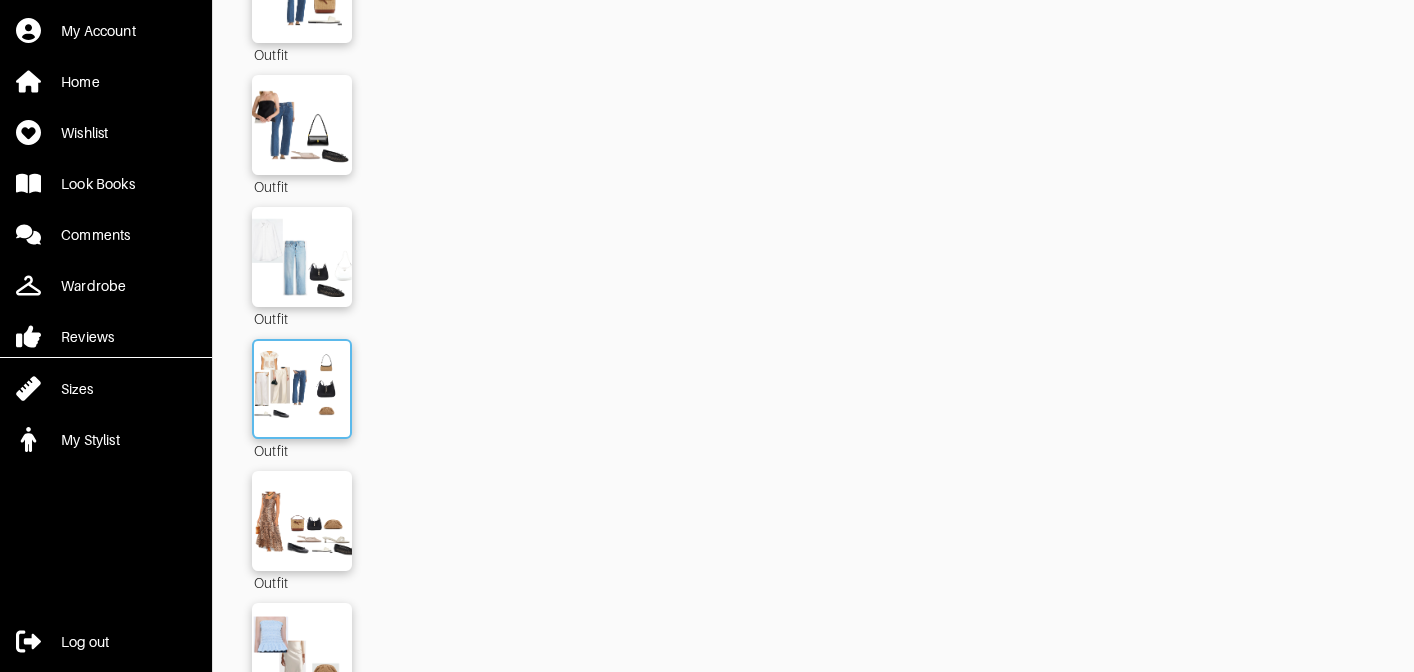 click at bounding box center (302, 389) 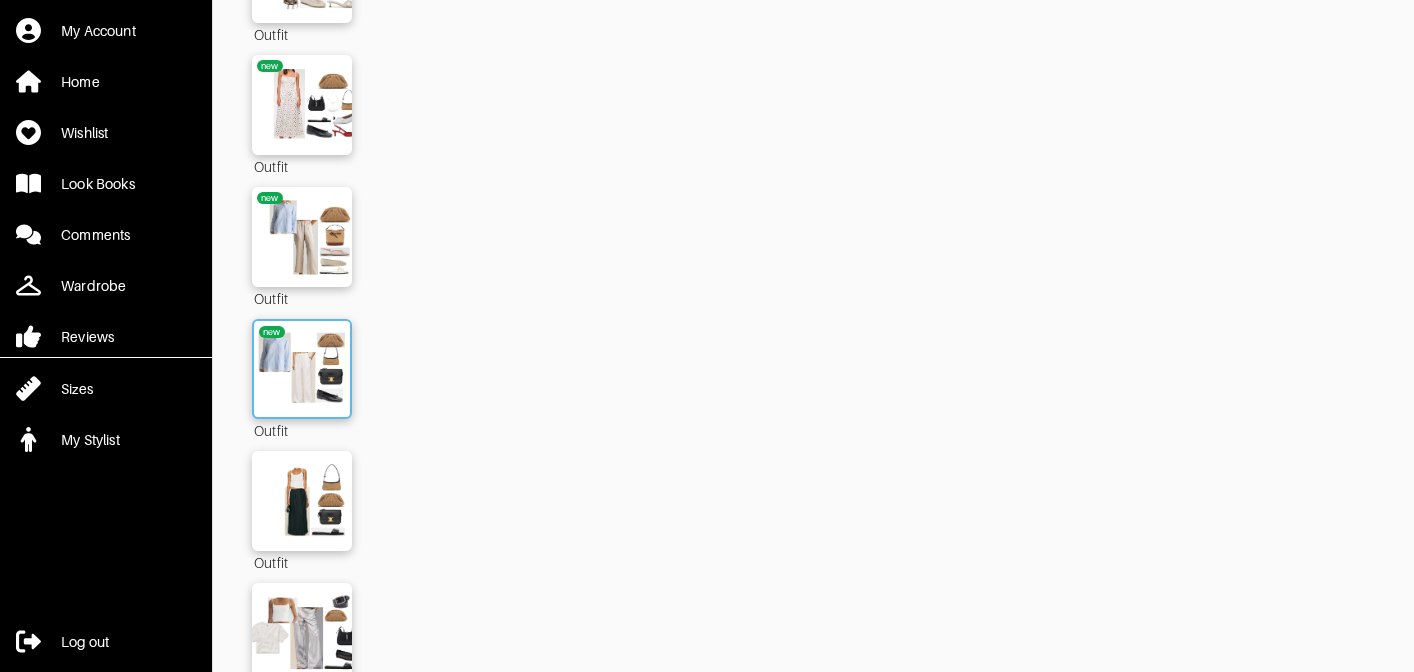 scroll, scrollTop: 3801, scrollLeft: 0, axis: vertical 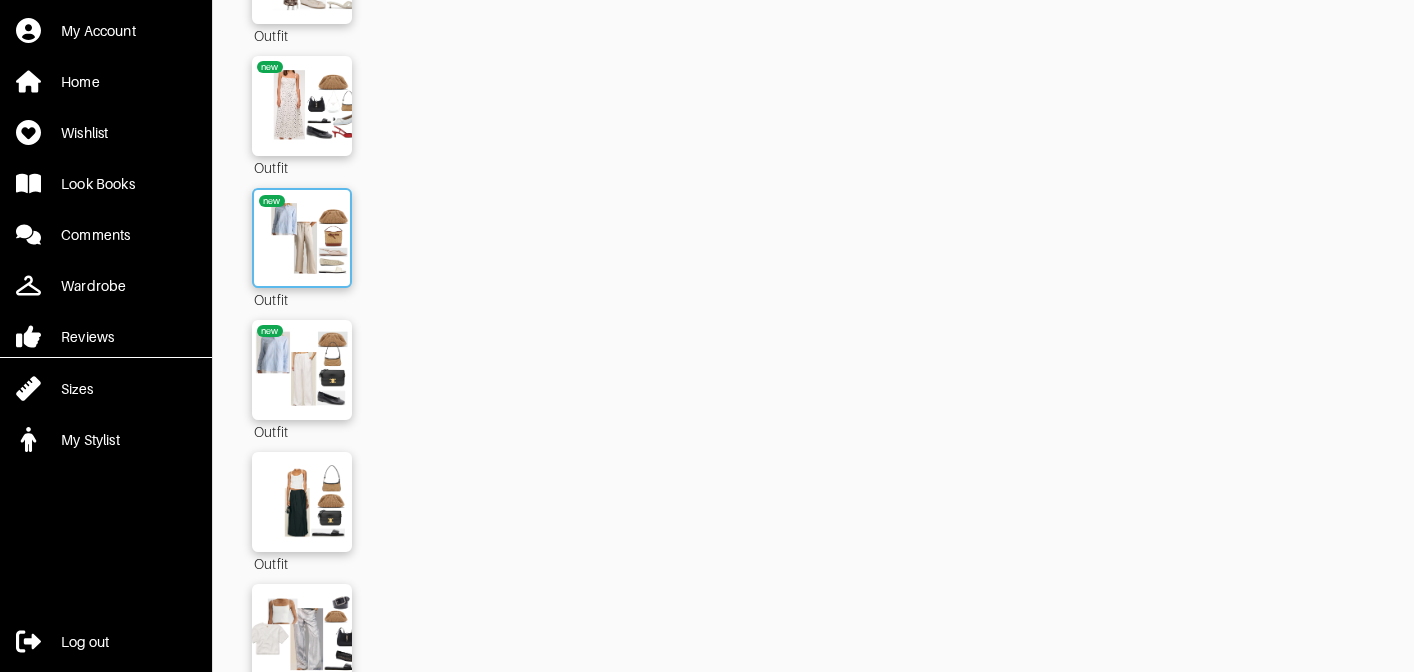 click at bounding box center (302, 238) 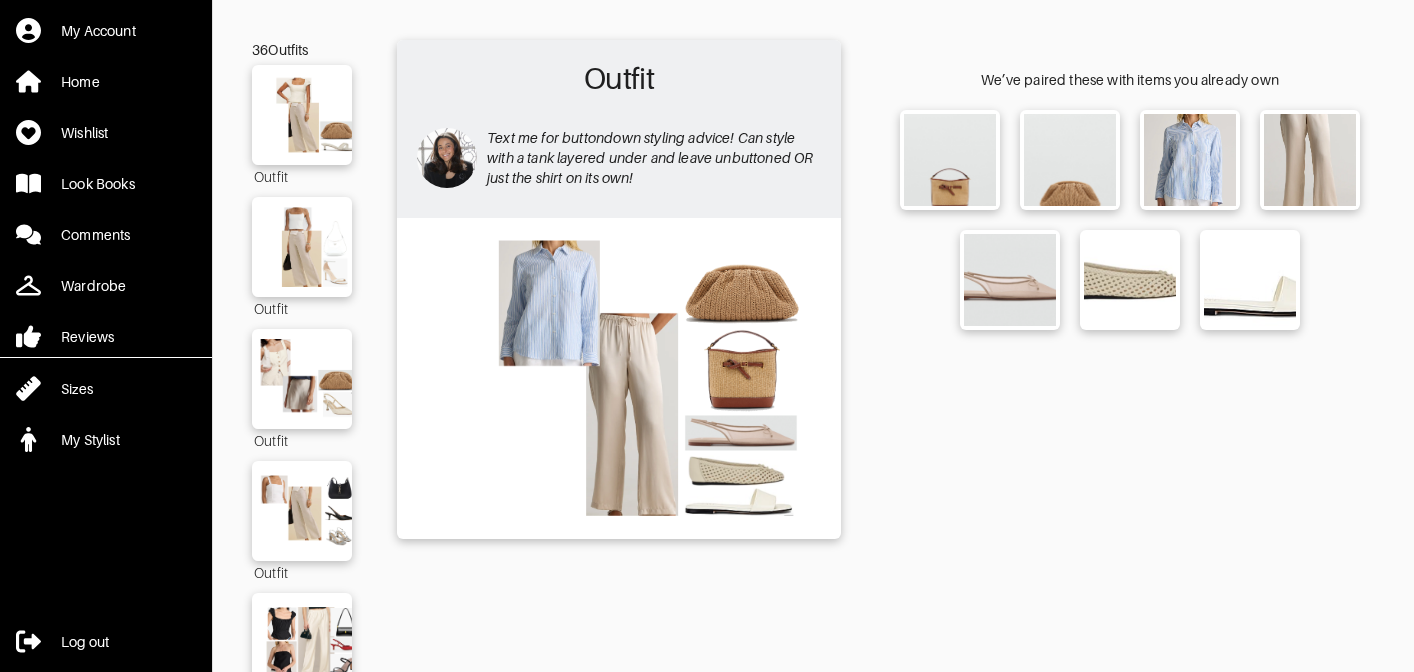 scroll, scrollTop: 100, scrollLeft: 0, axis: vertical 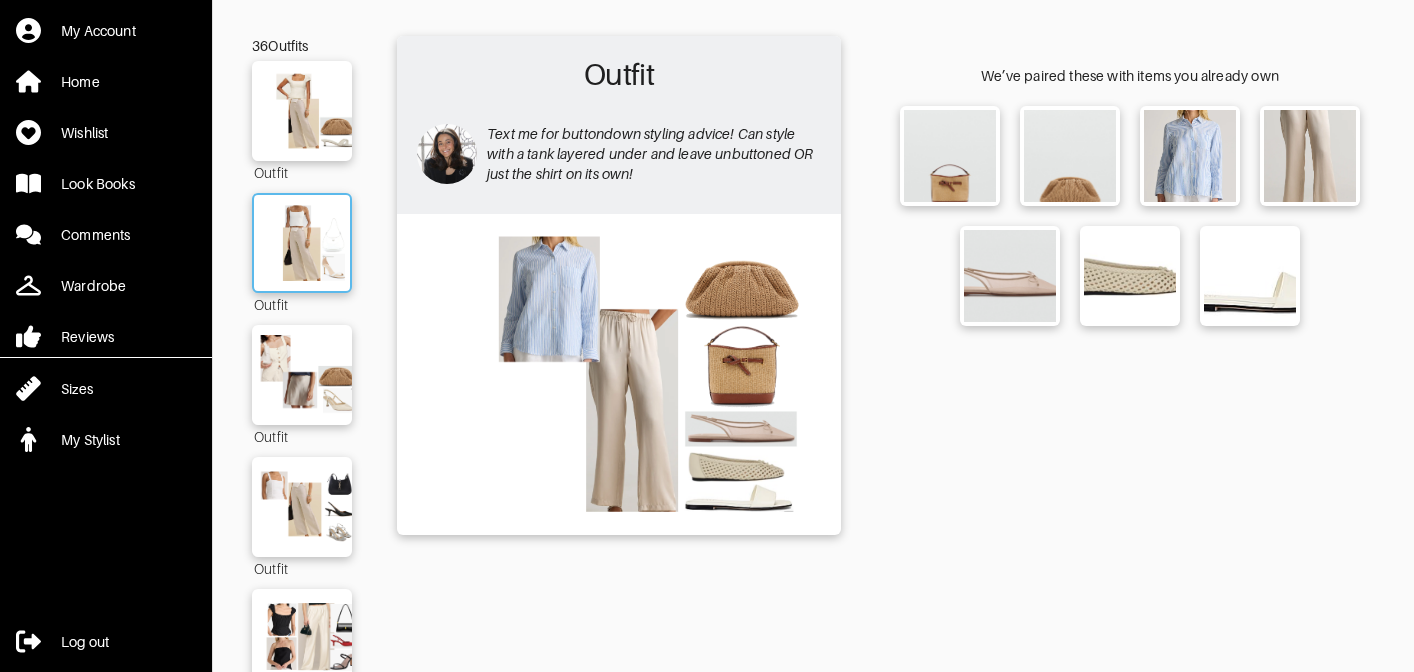 click at bounding box center (302, 243) 